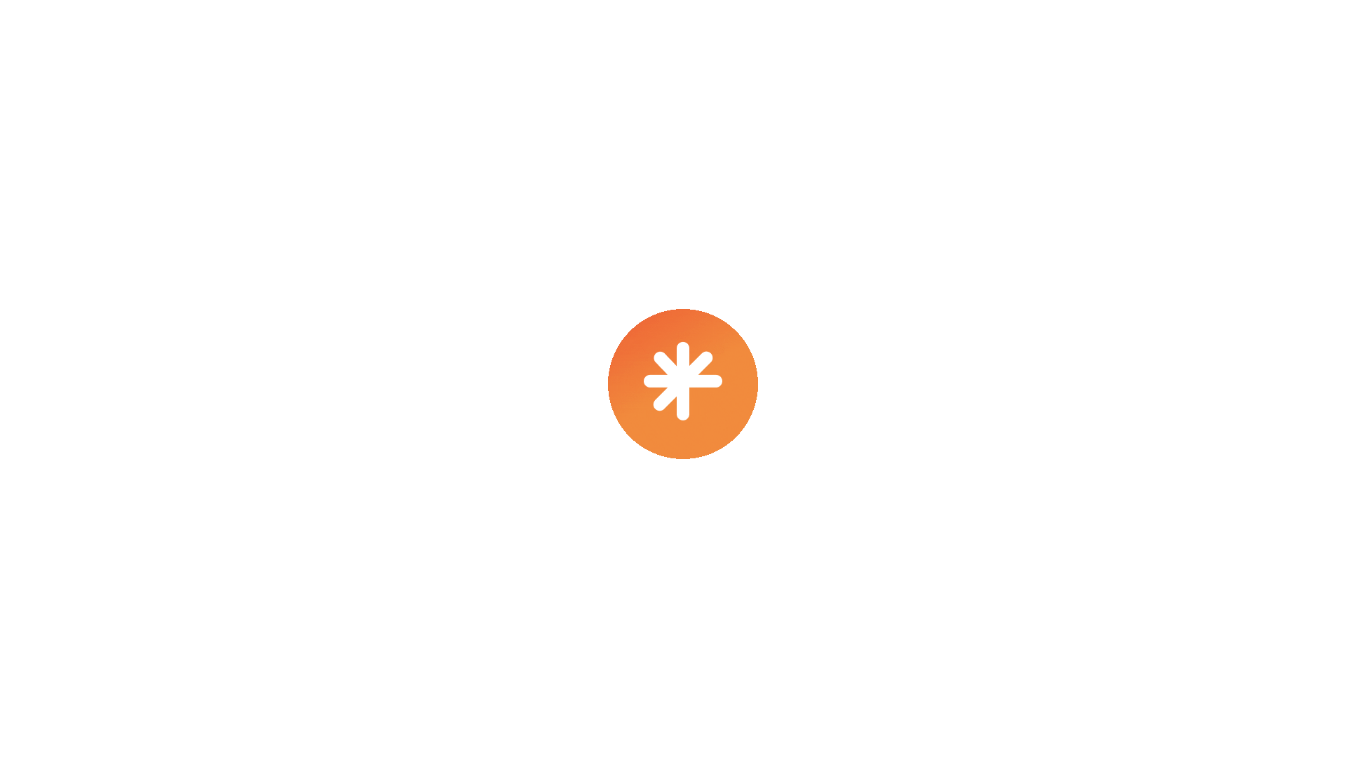 scroll, scrollTop: 0, scrollLeft: 0, axis: both 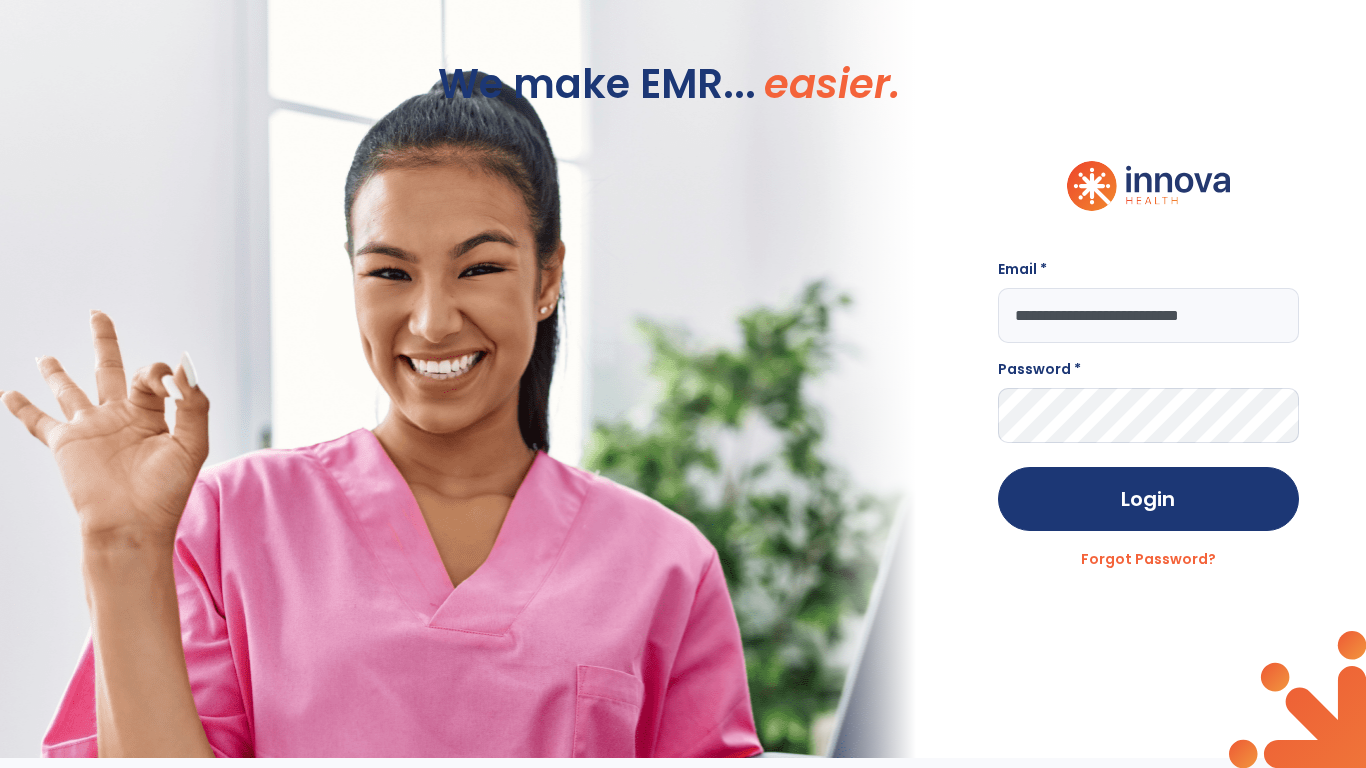 type on "**********" 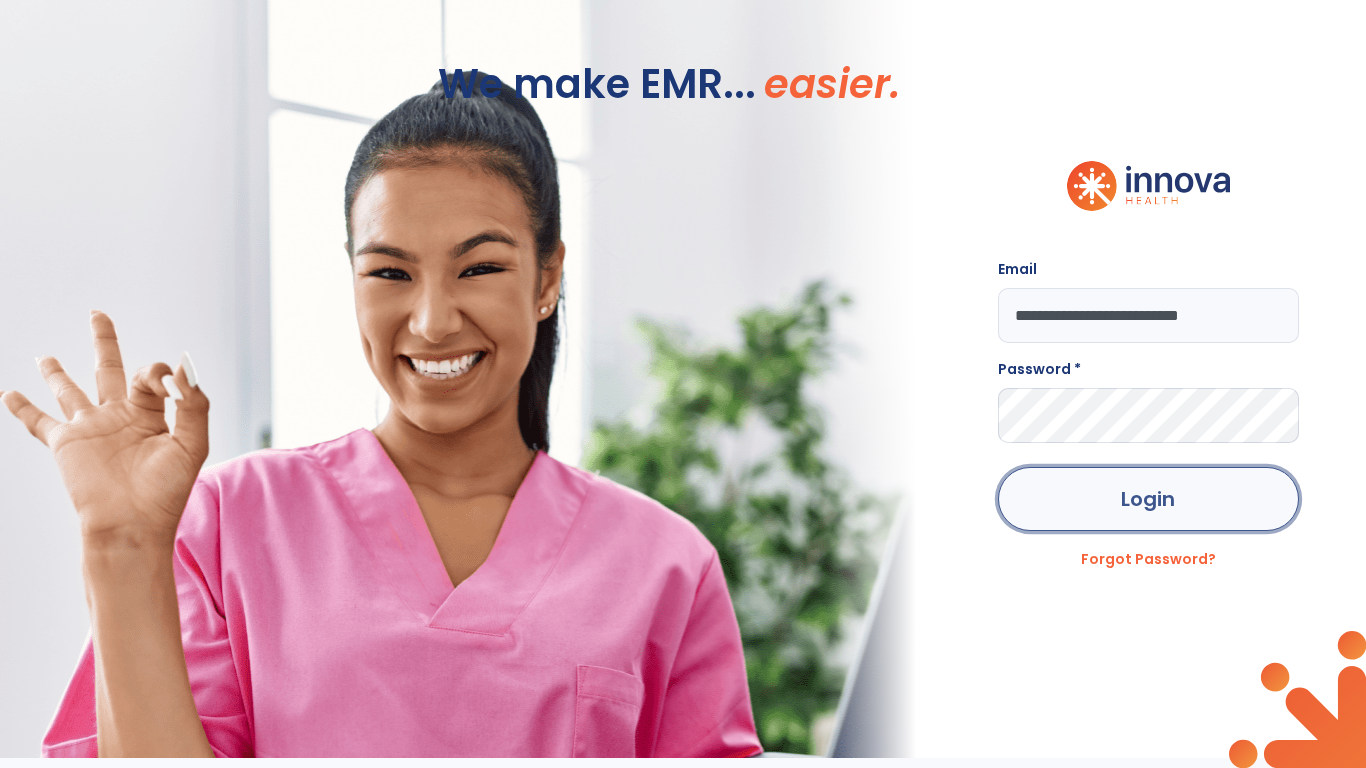 click on "Login" 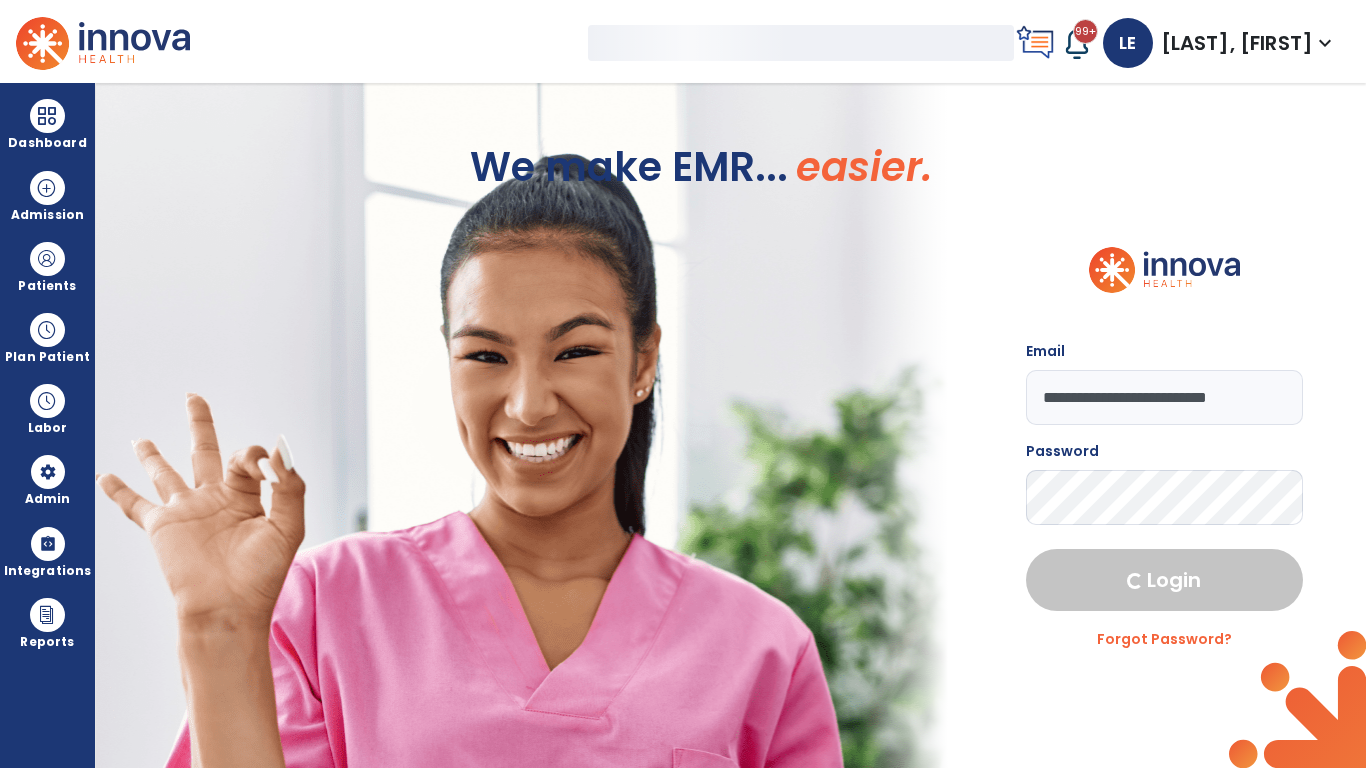select on "***" 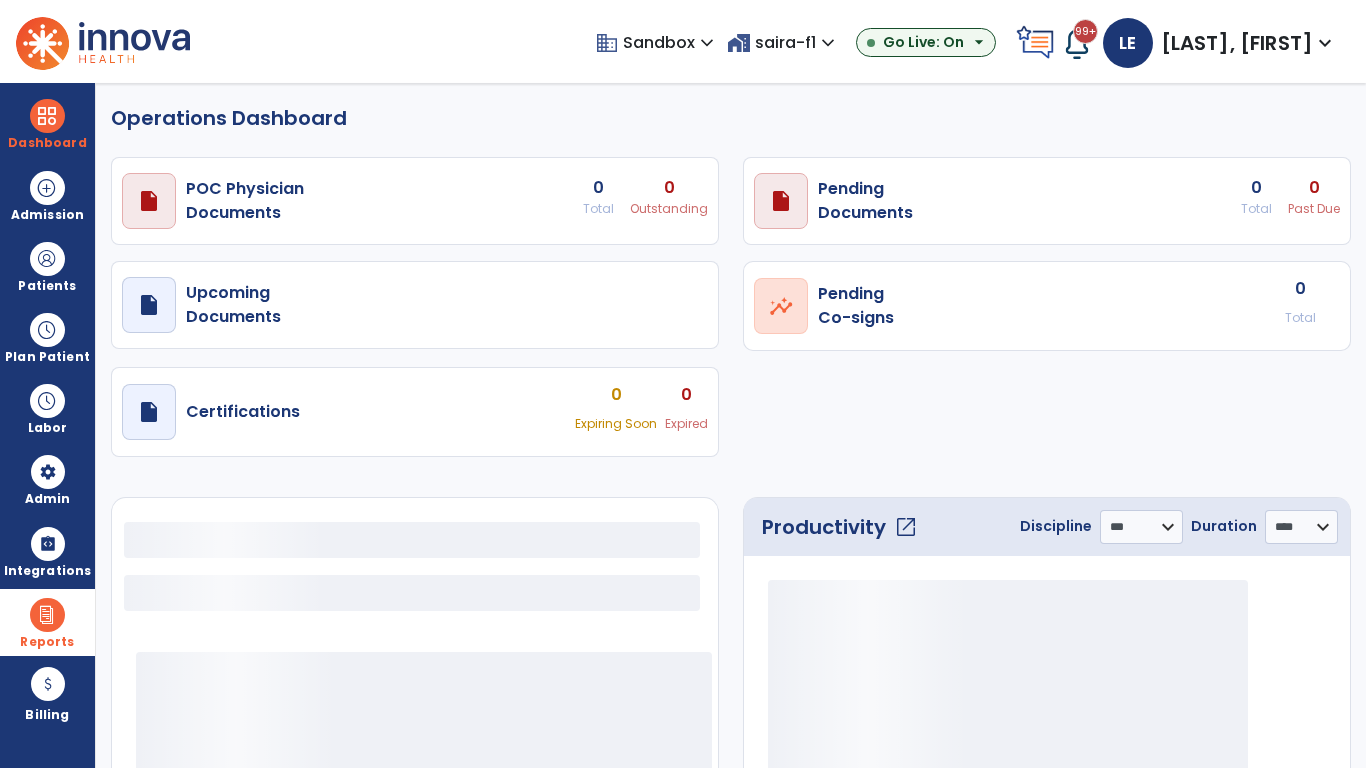 click at bounding box center [47, 615] 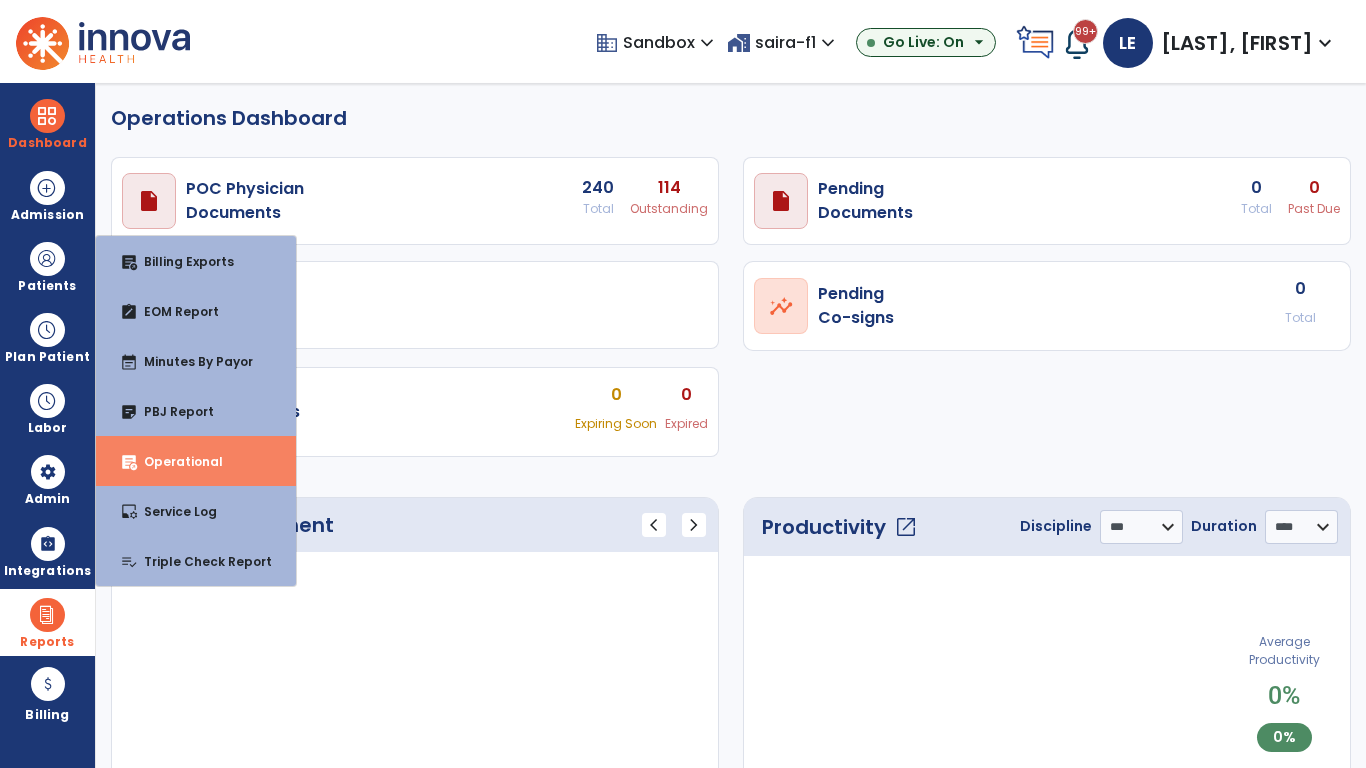 click on "Operational" at bounding box center (175, 461) 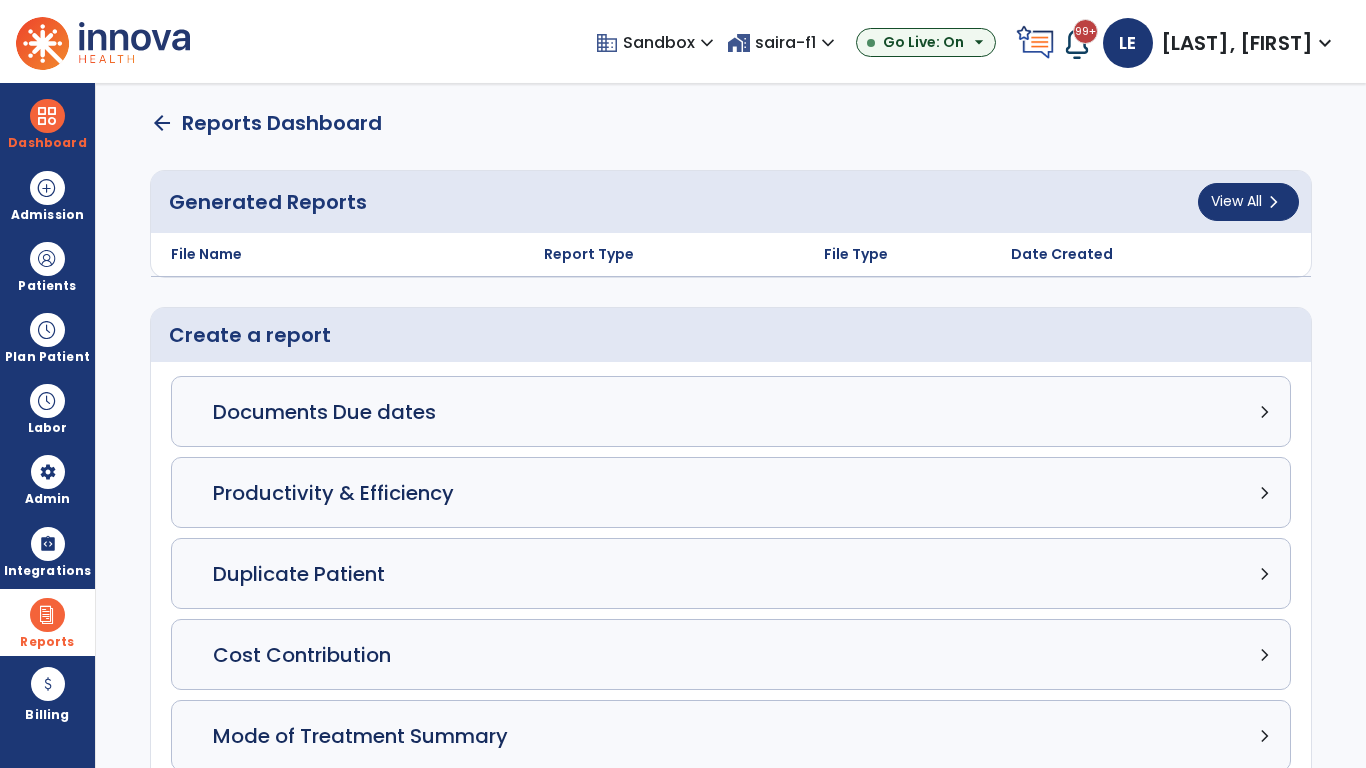 click on "Census Detail chevron_right" 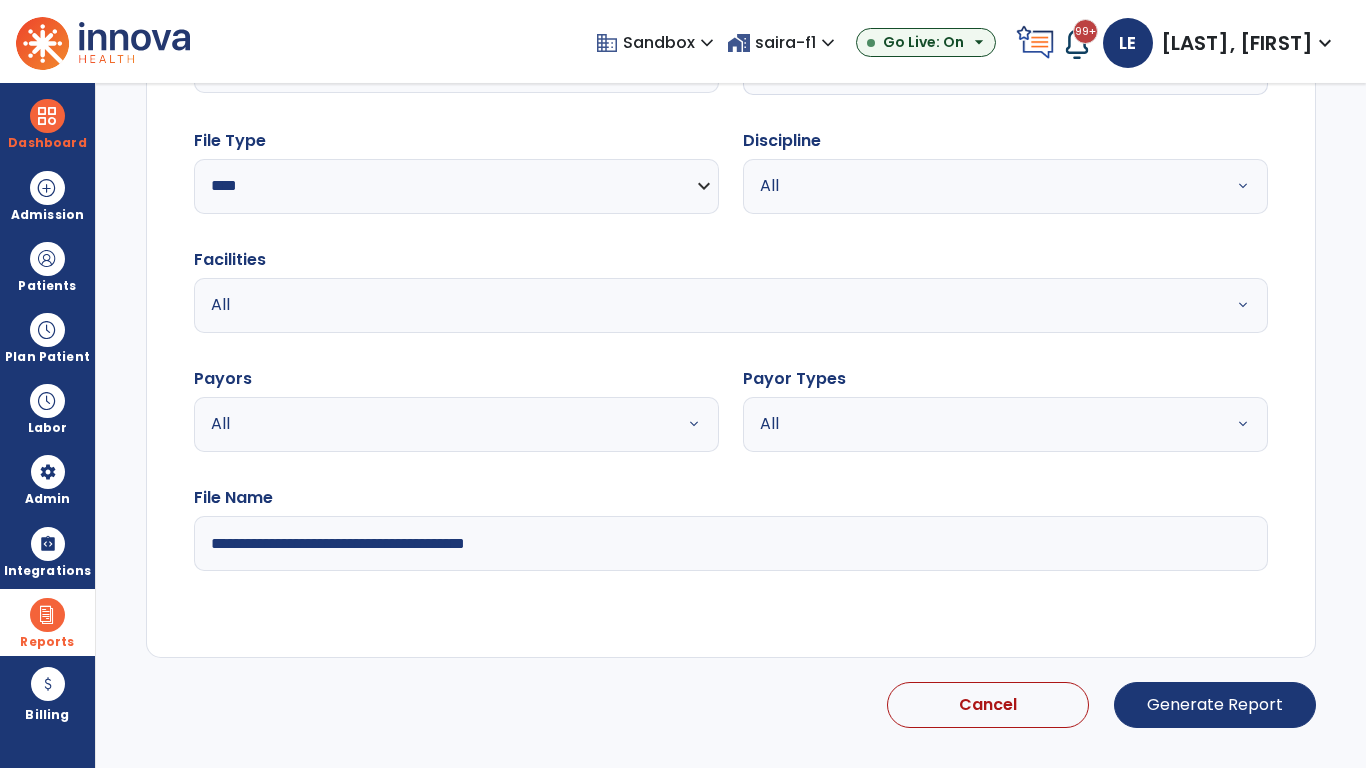 select on "*****" 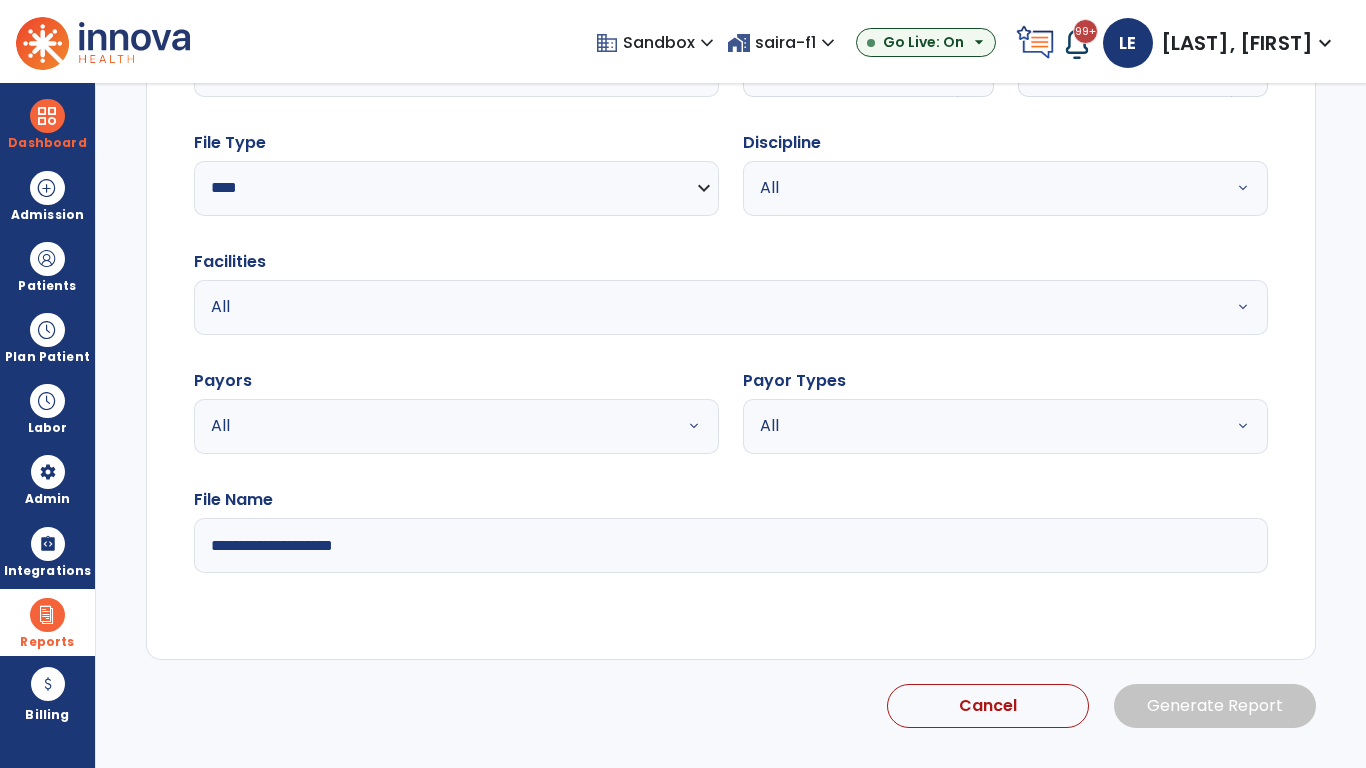 click 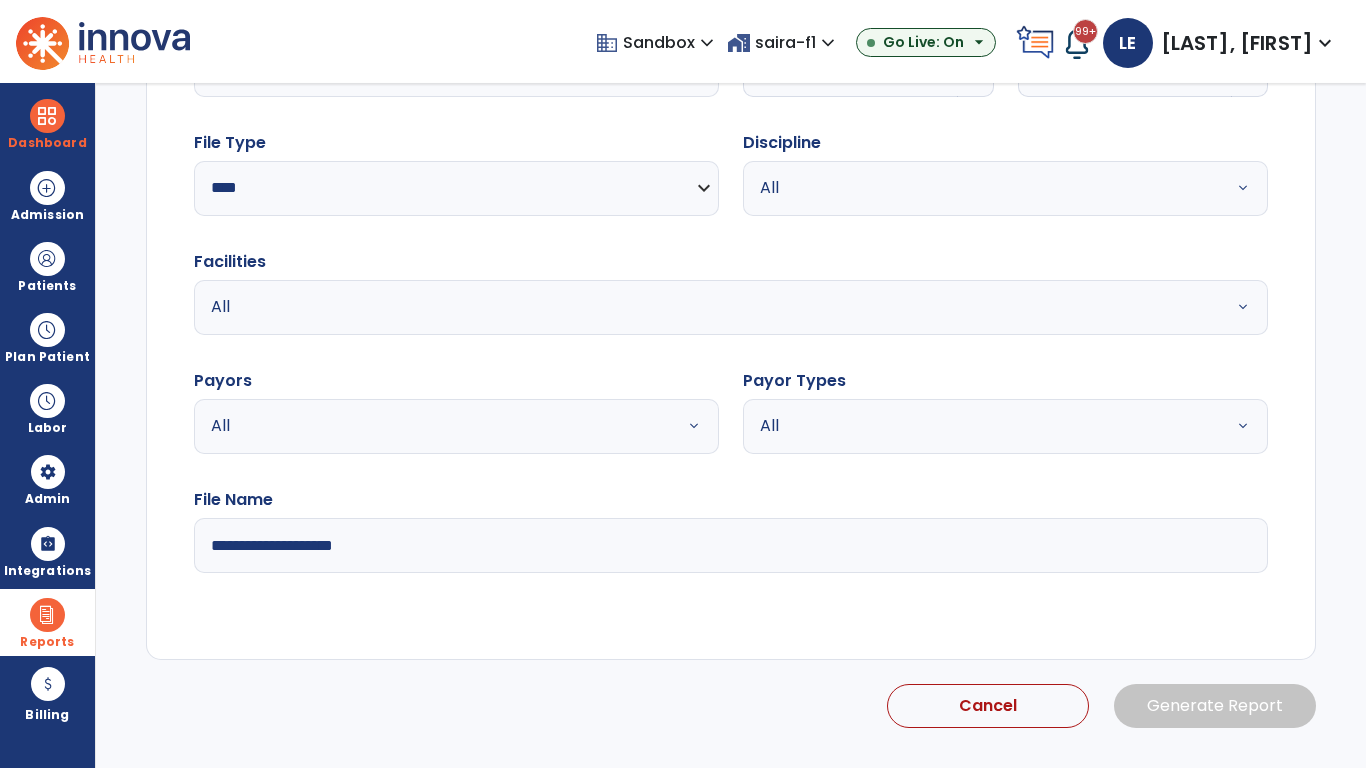 select on "*" 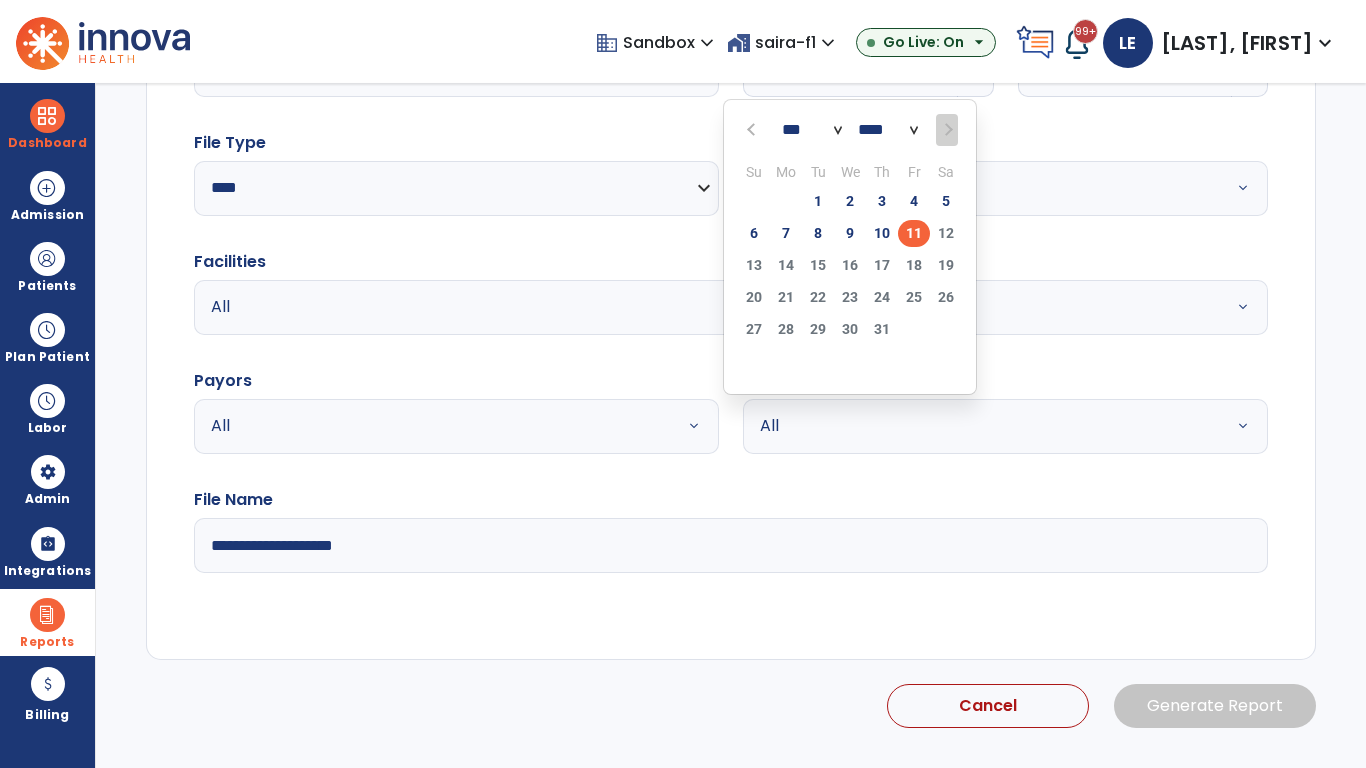 scroll, scrollTop: 192, scrollLeft: 0, axis: vertical 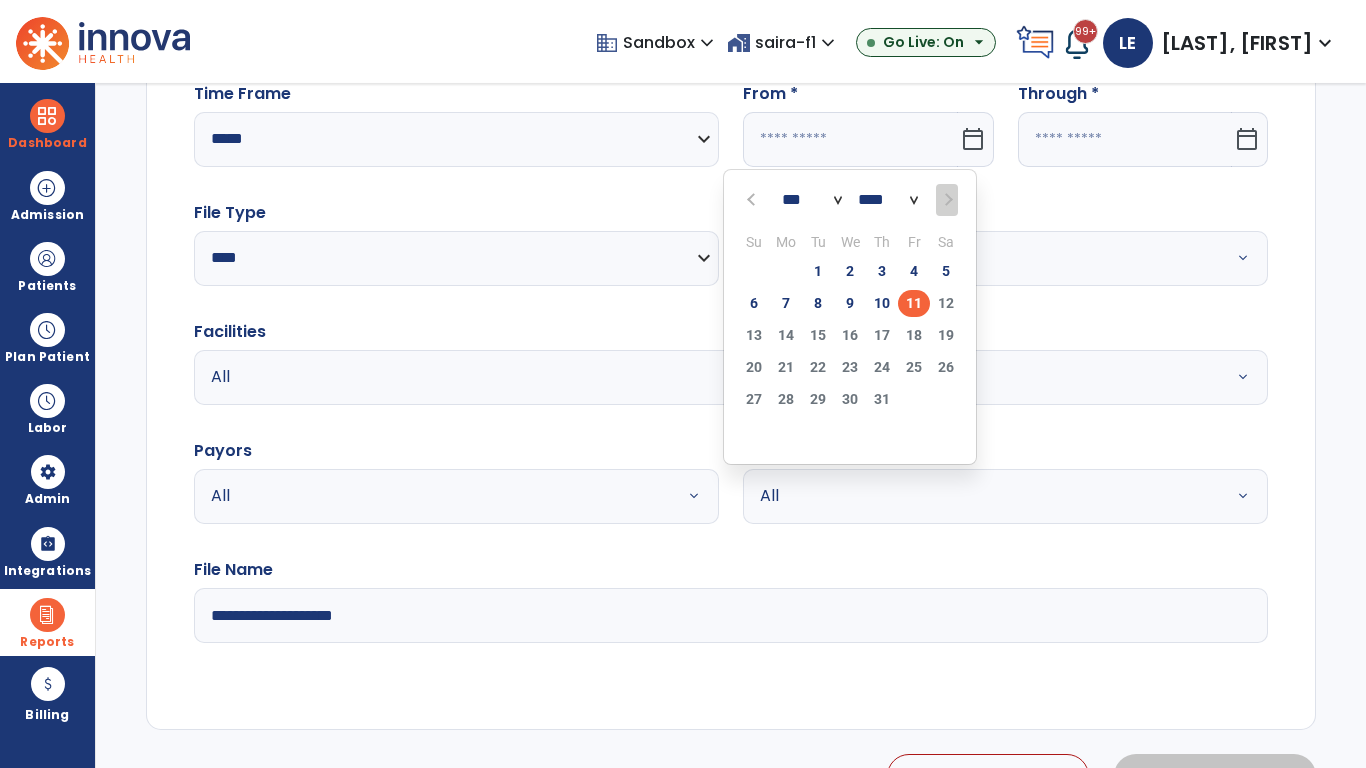 select on "****" 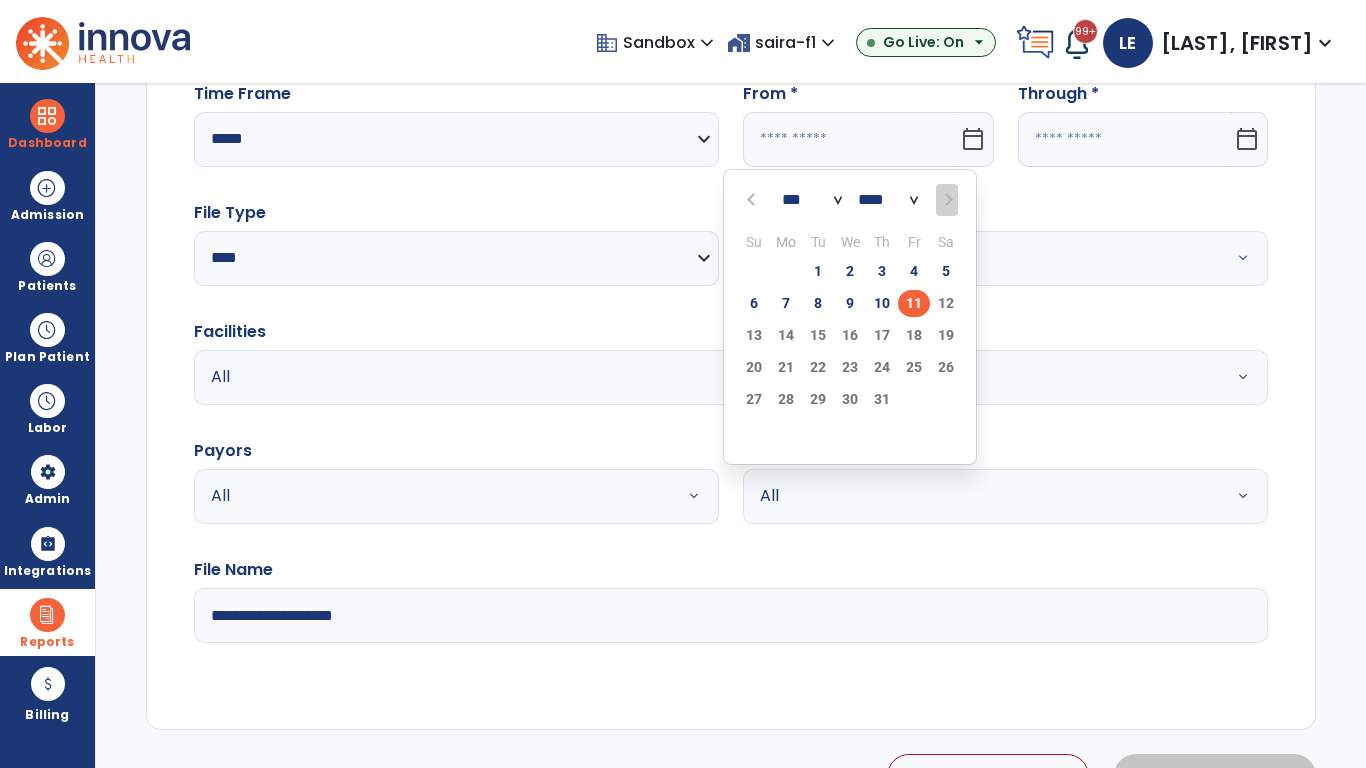 click on "29" 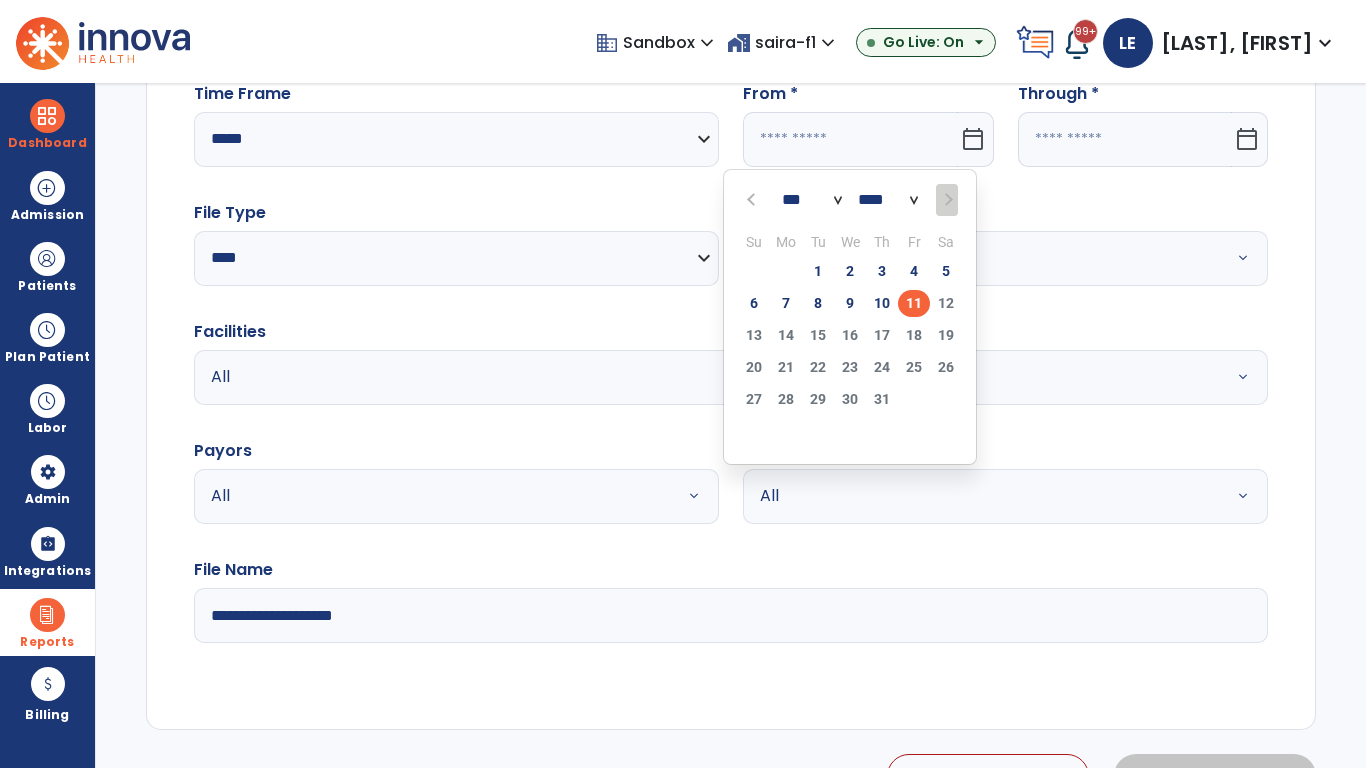 type on "**********" 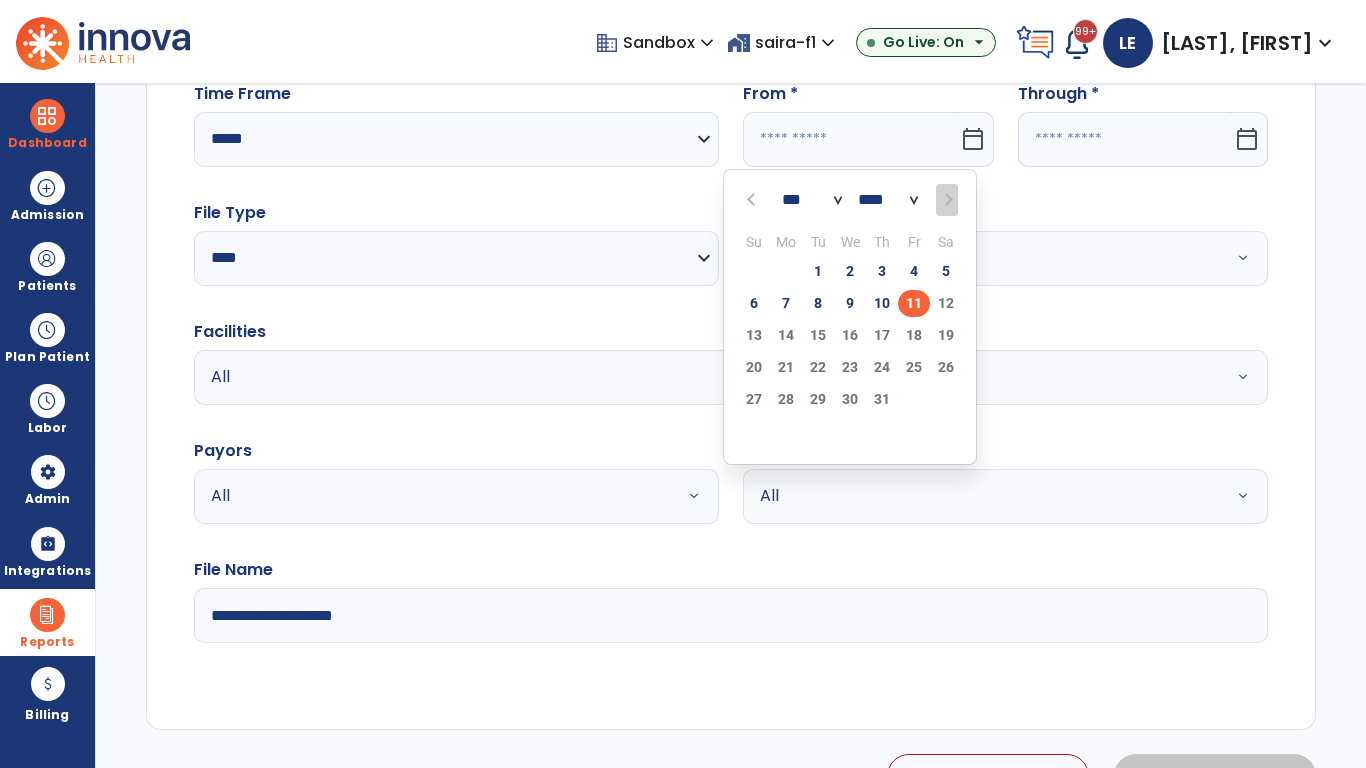 type on "*********" 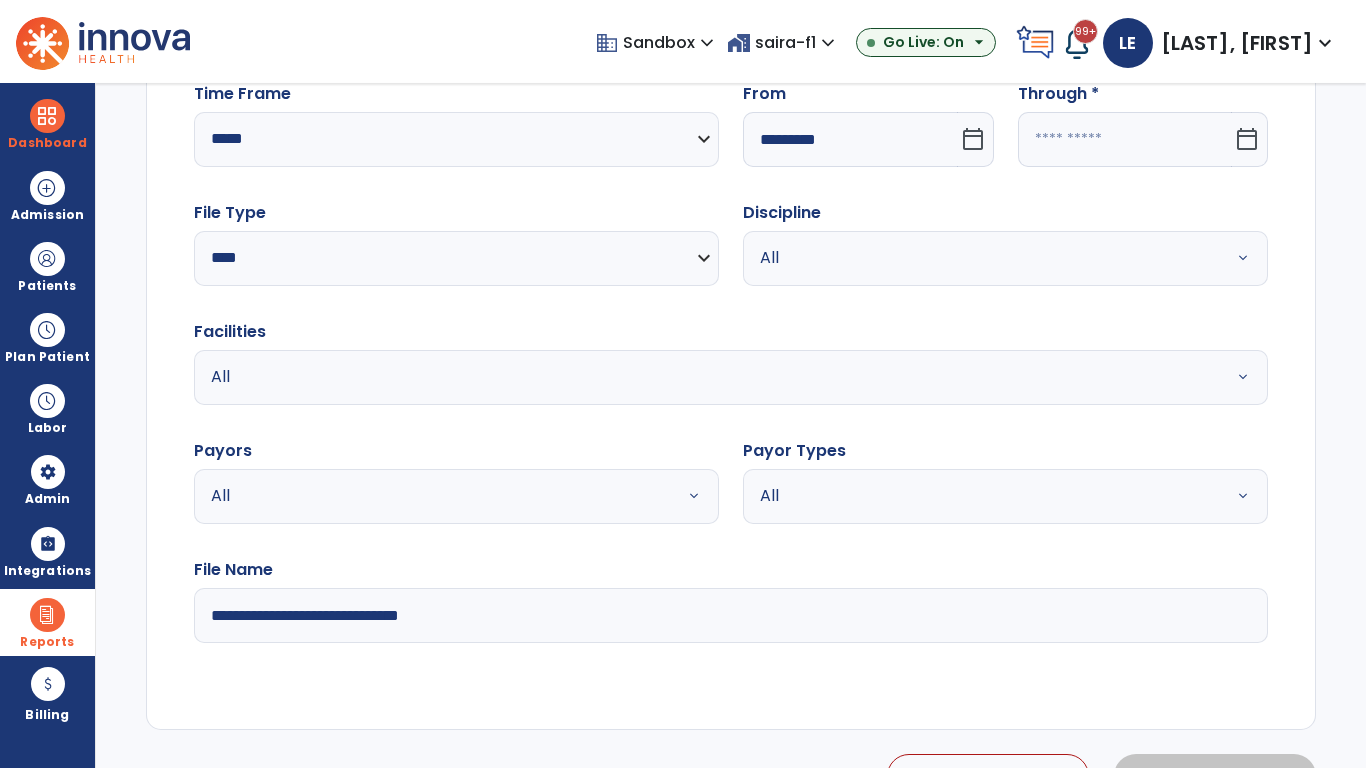click 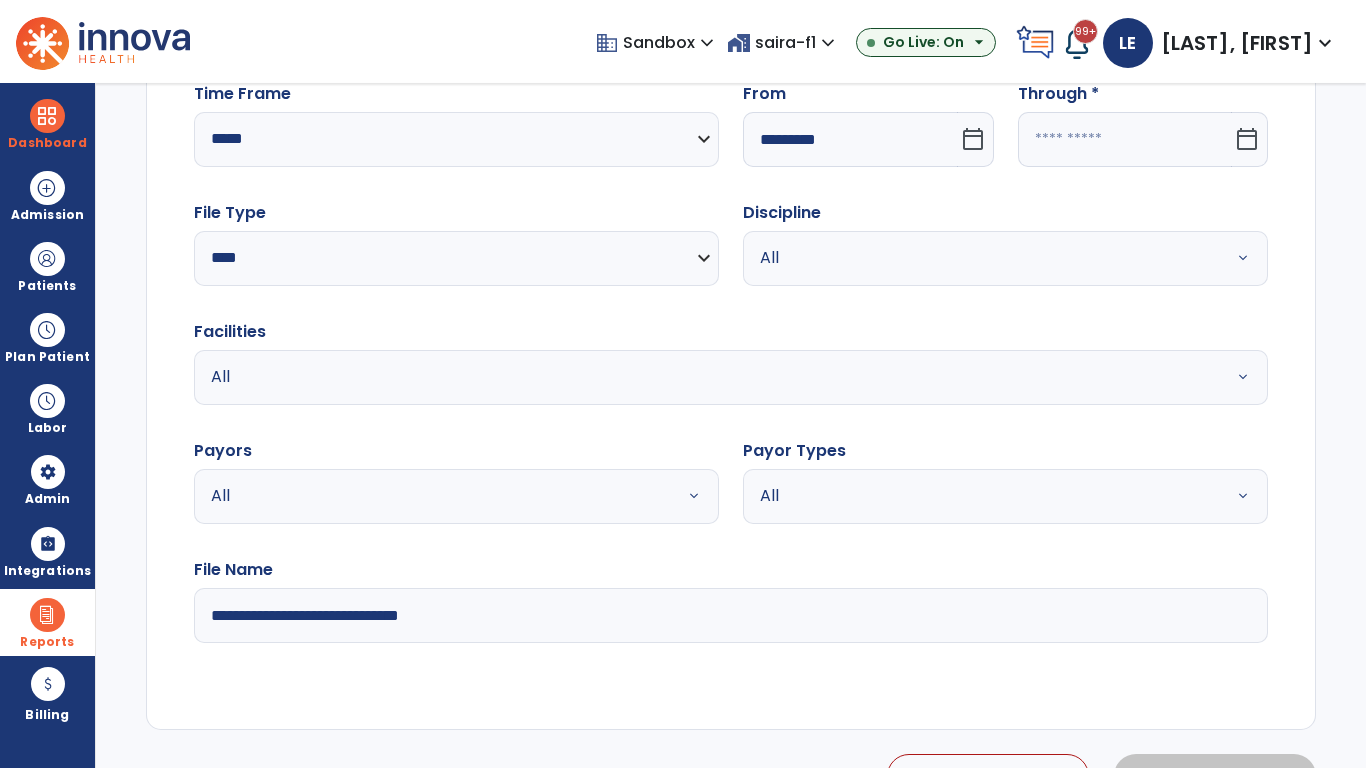 select on "*" 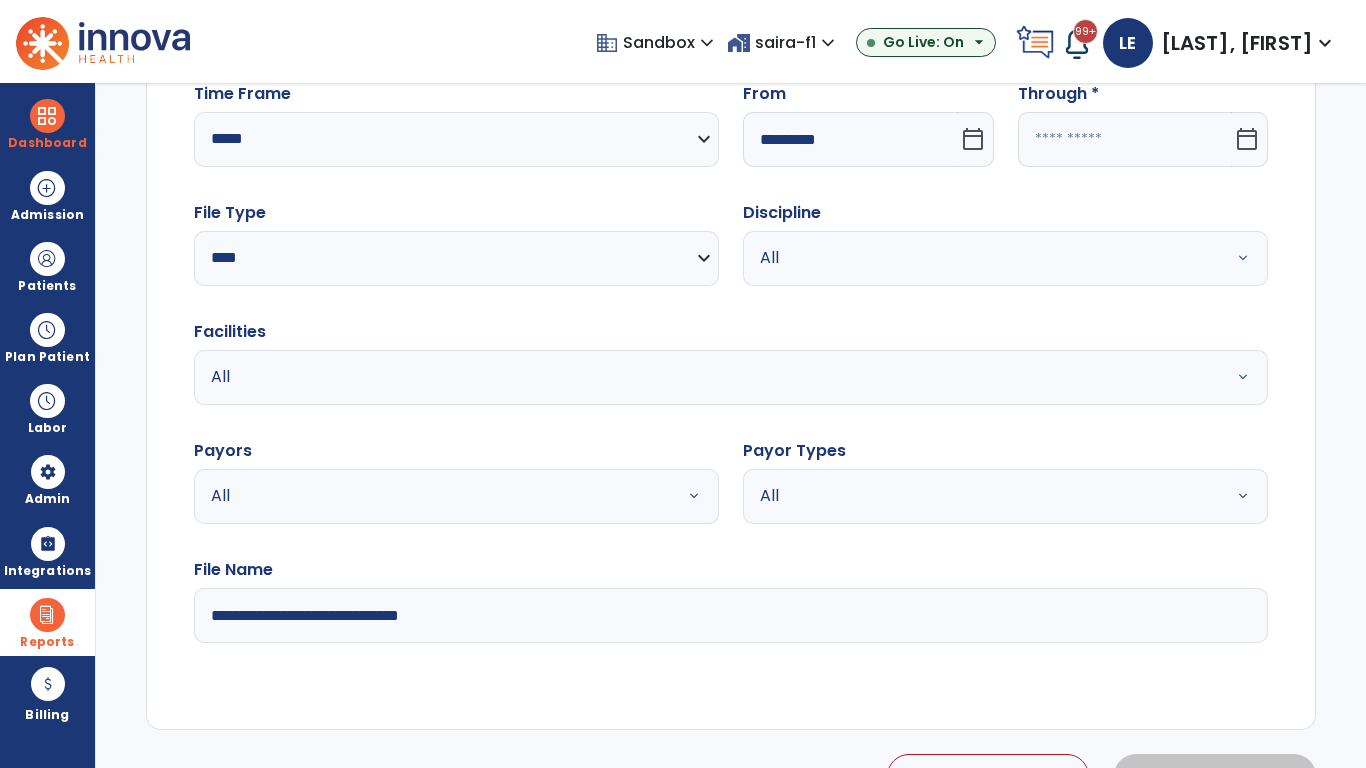 select on "****" 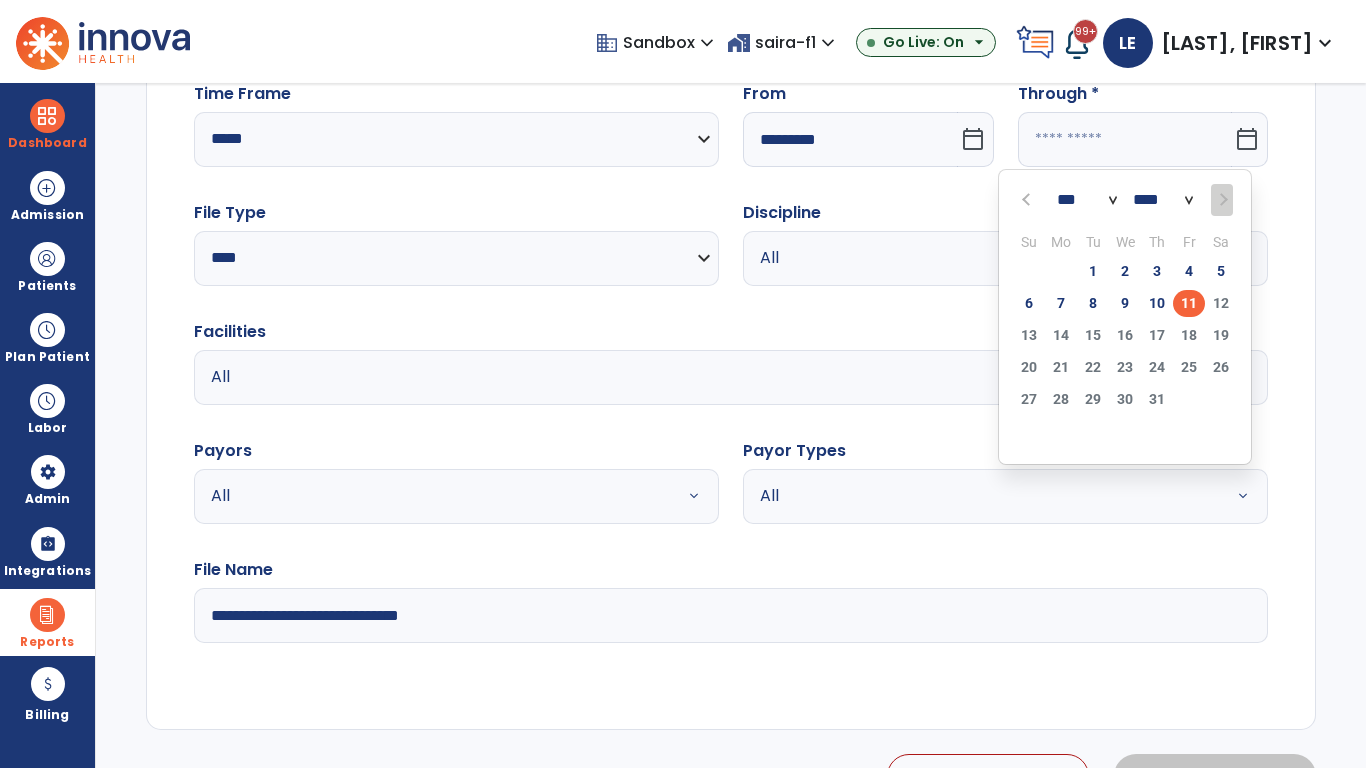 select on "*" 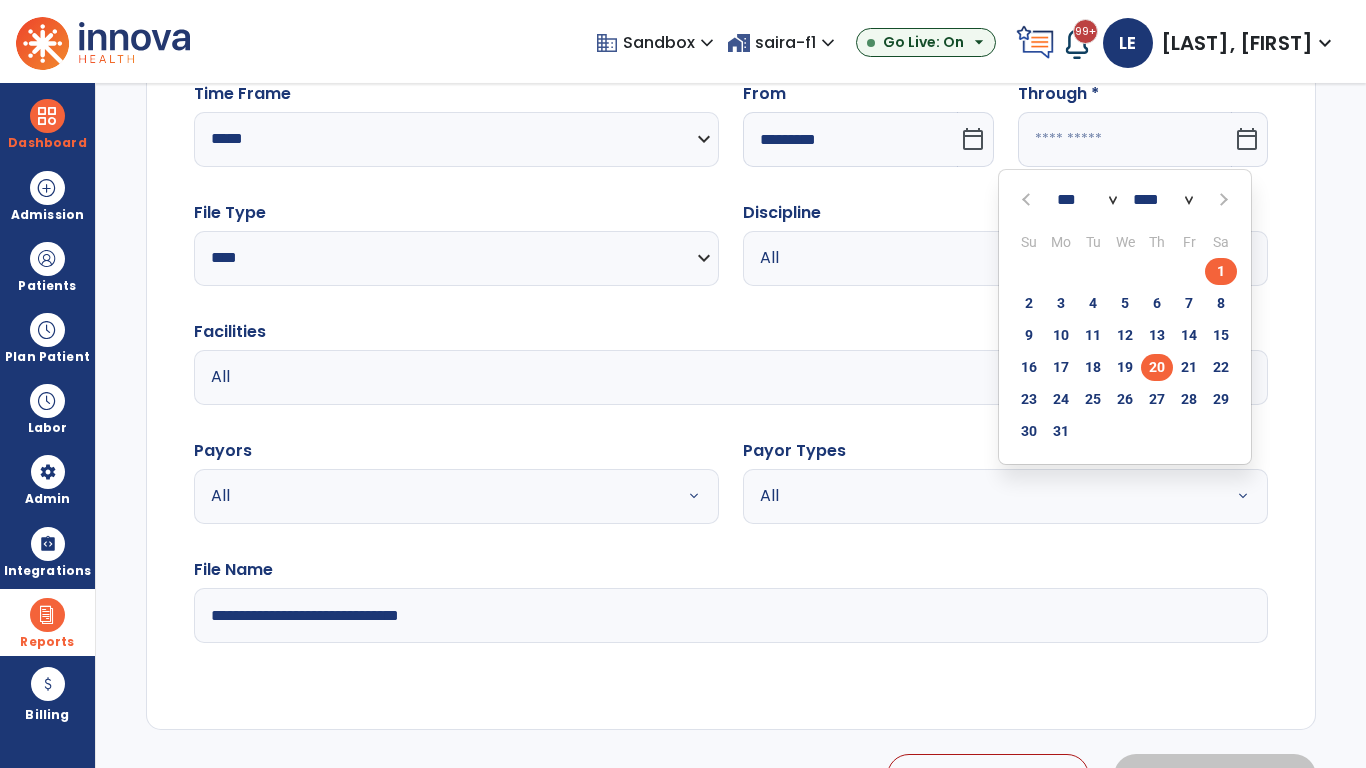 click on "20" 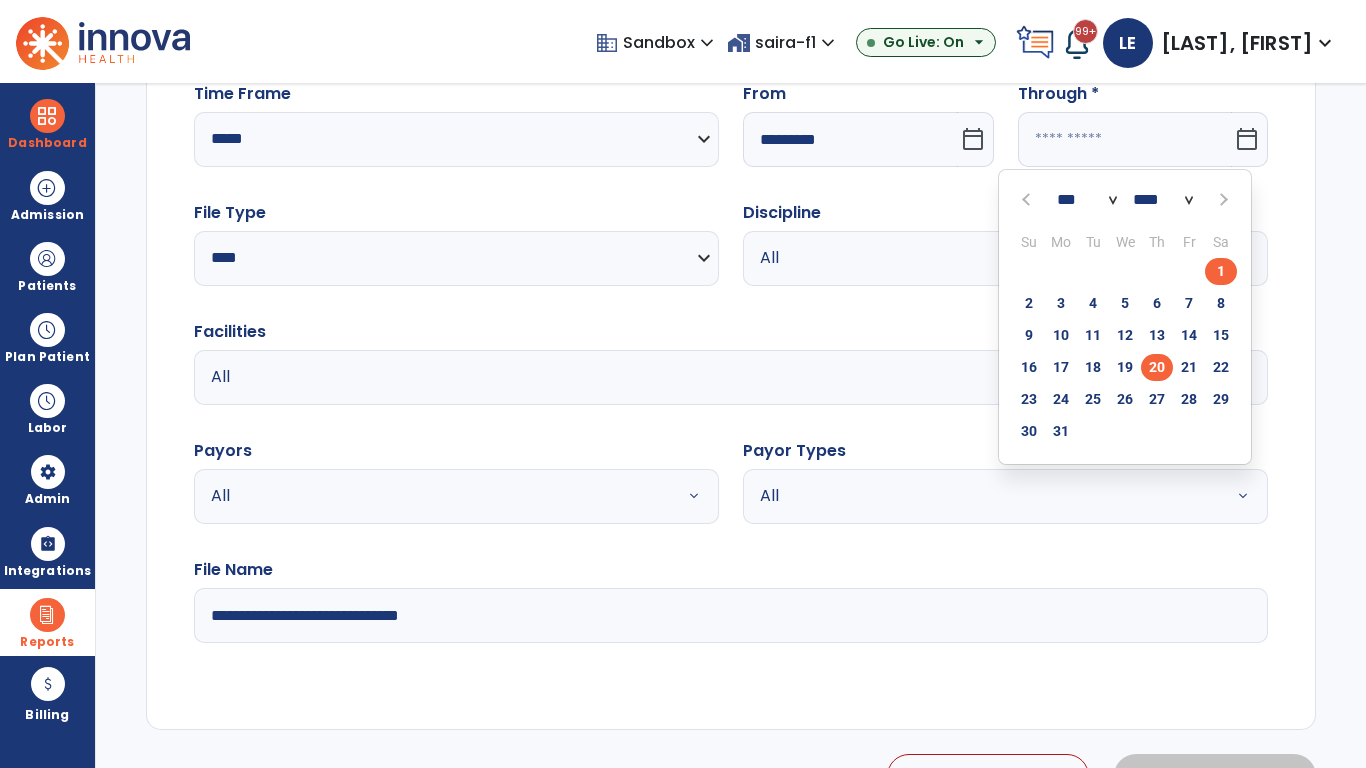 type on "**********" 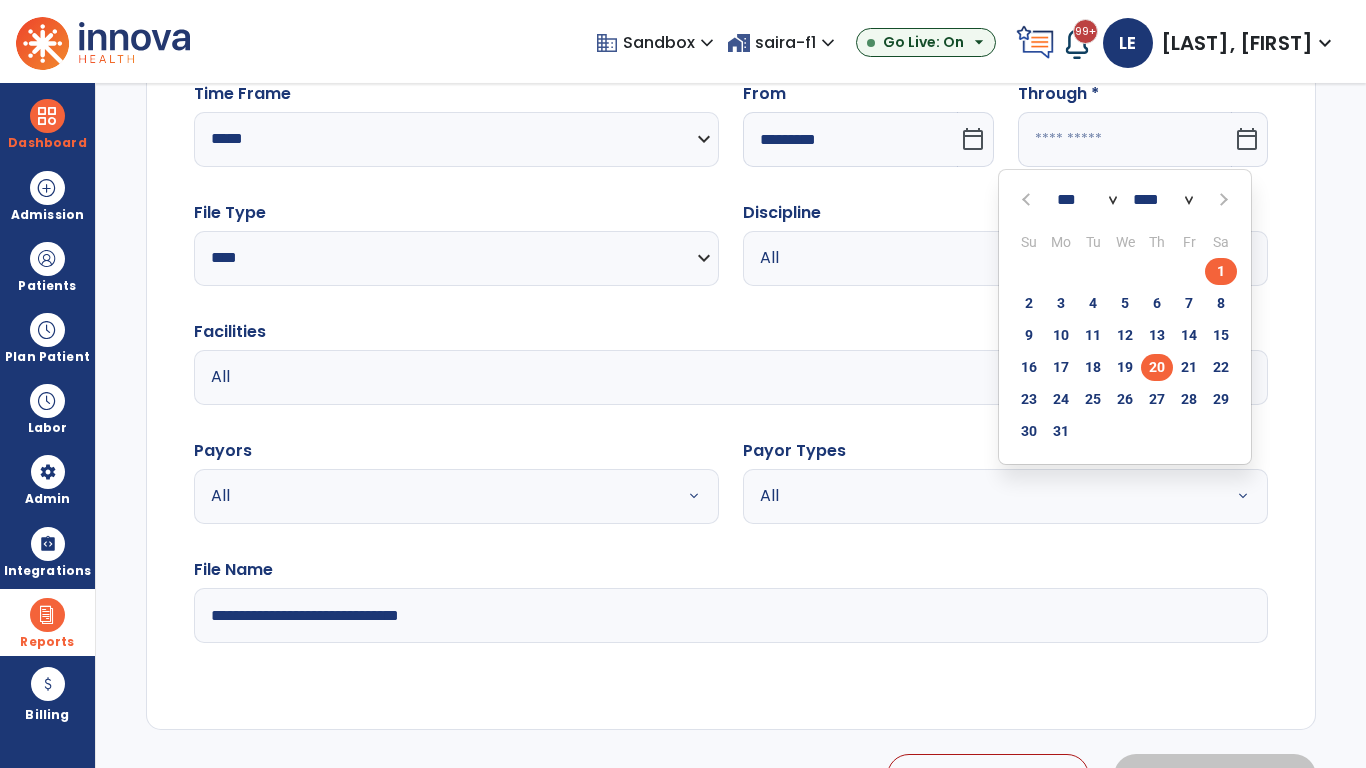 type on "*********" 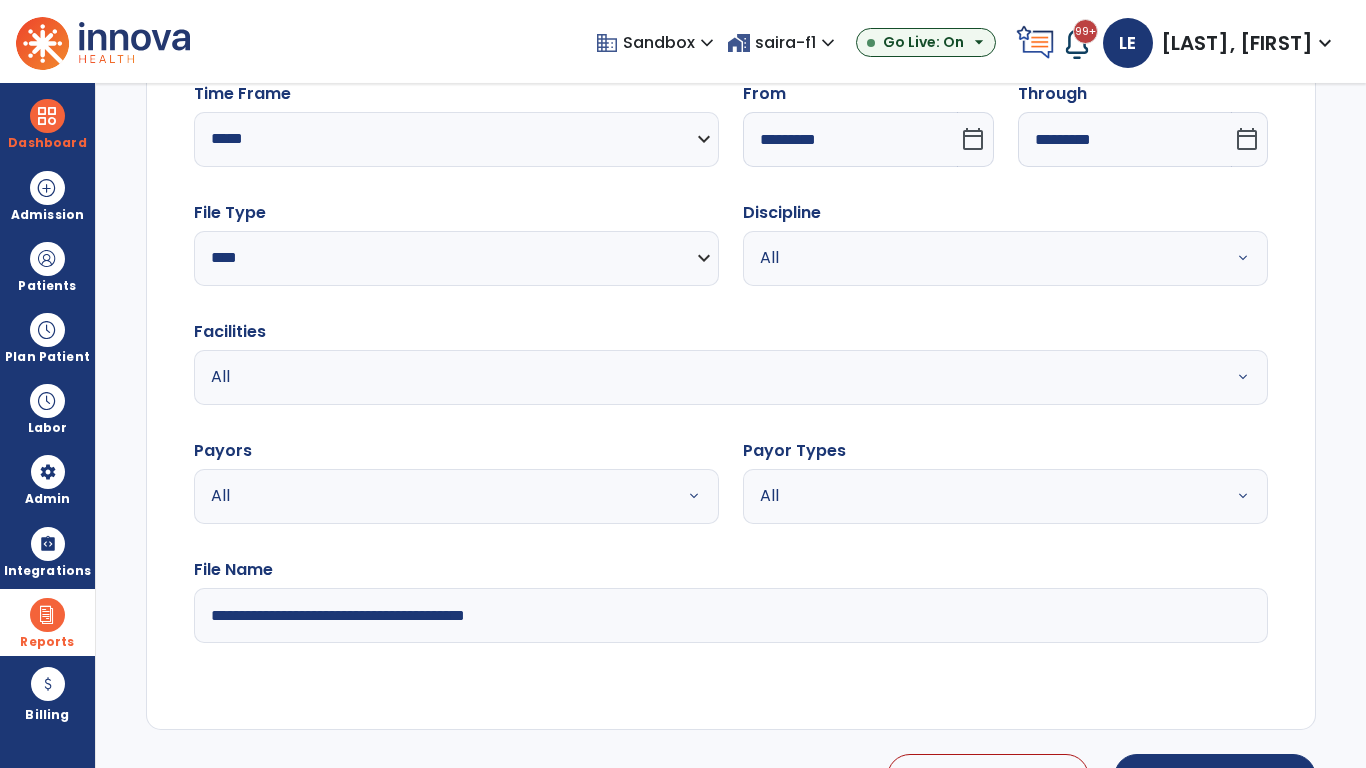 click on "All" at bounding box center [981, 258] 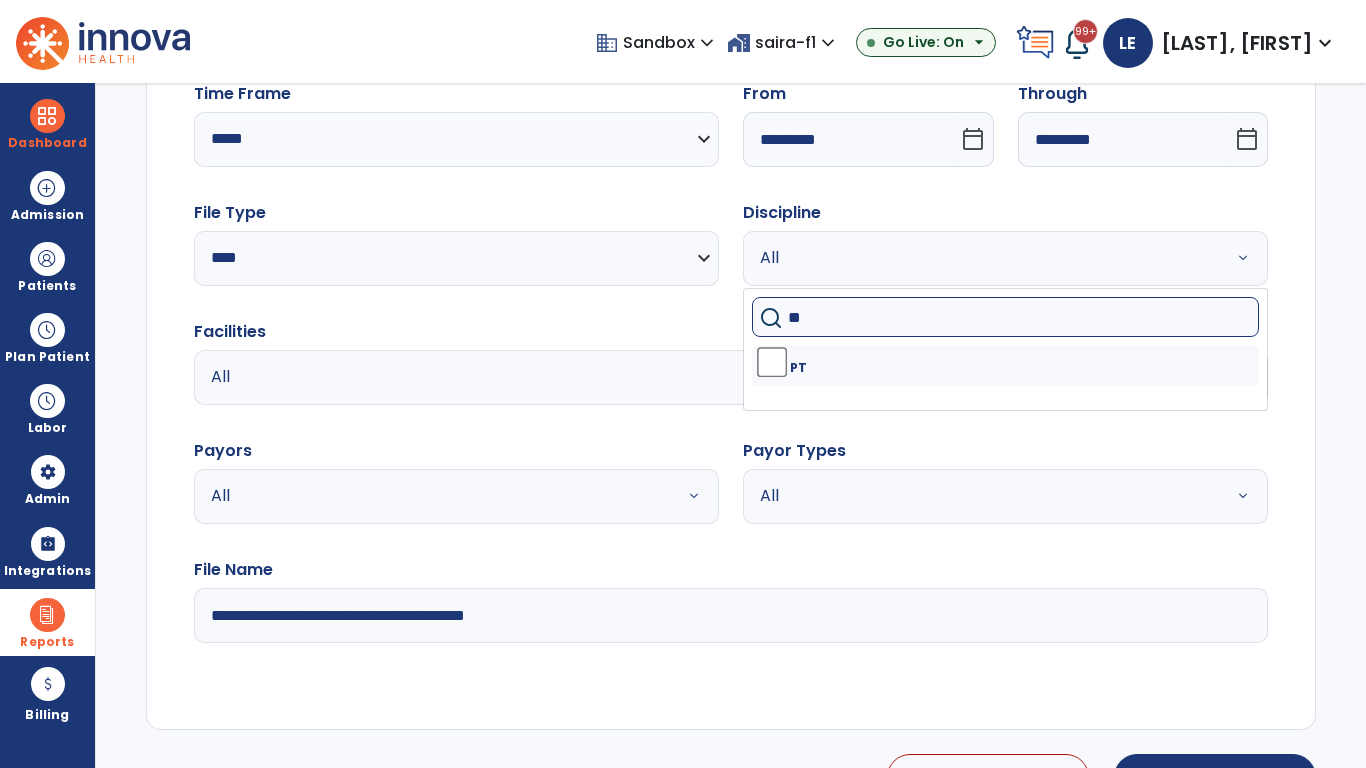type on "**" 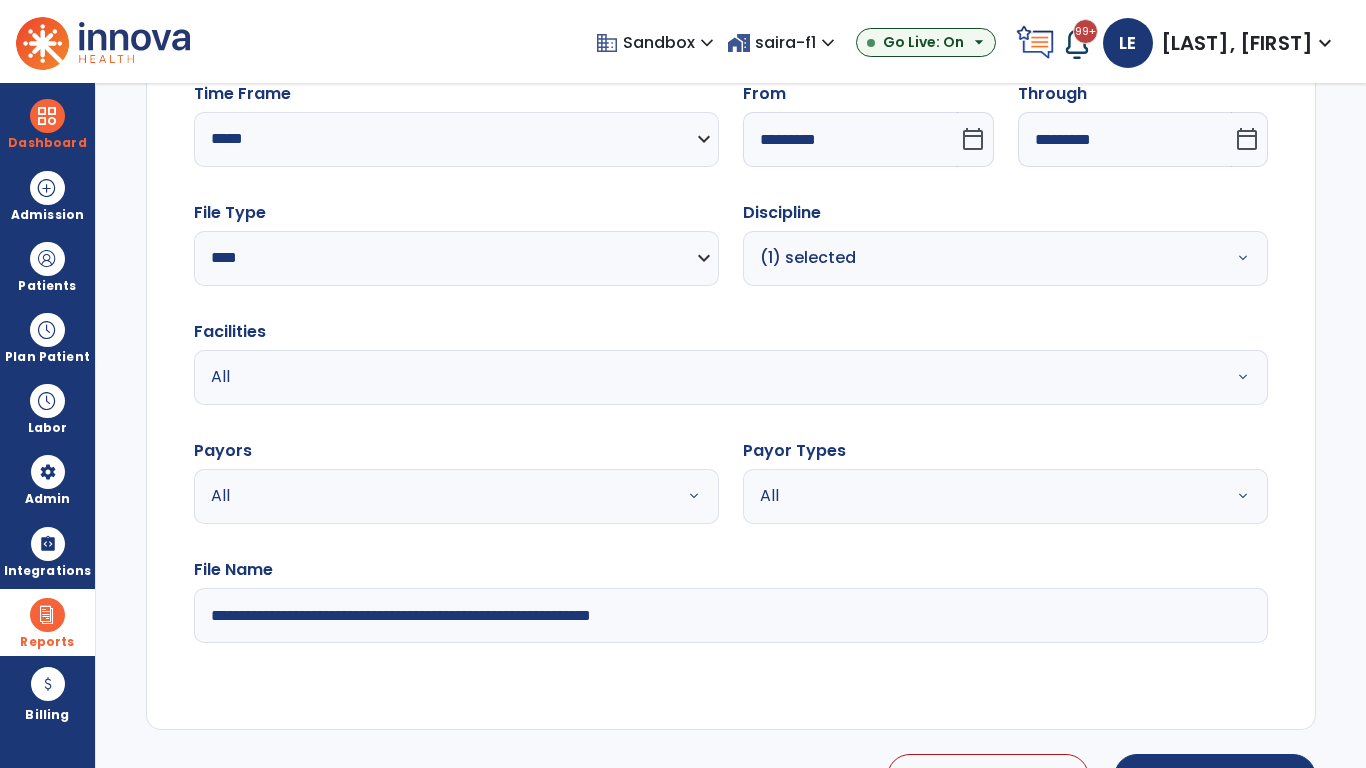 type on "**********" 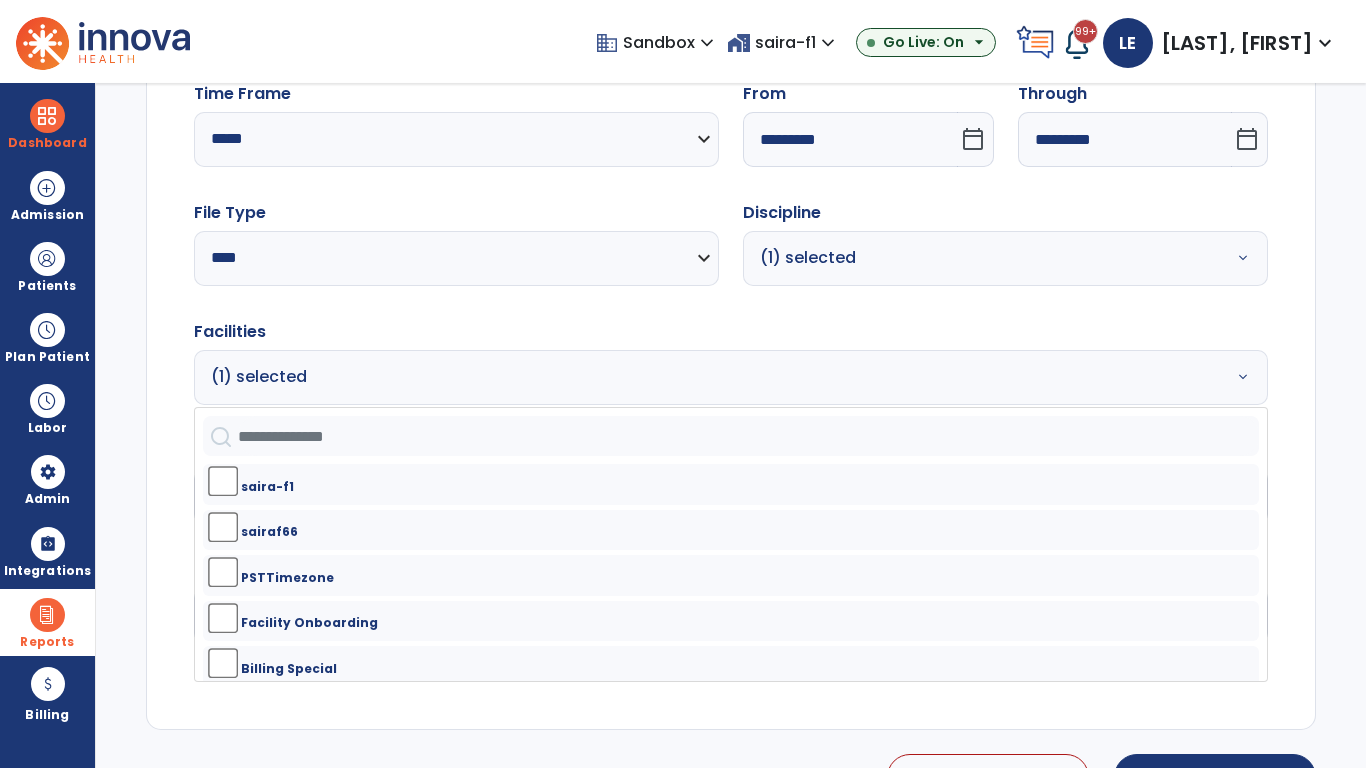 click on "All" at bounding box center (432, 496) 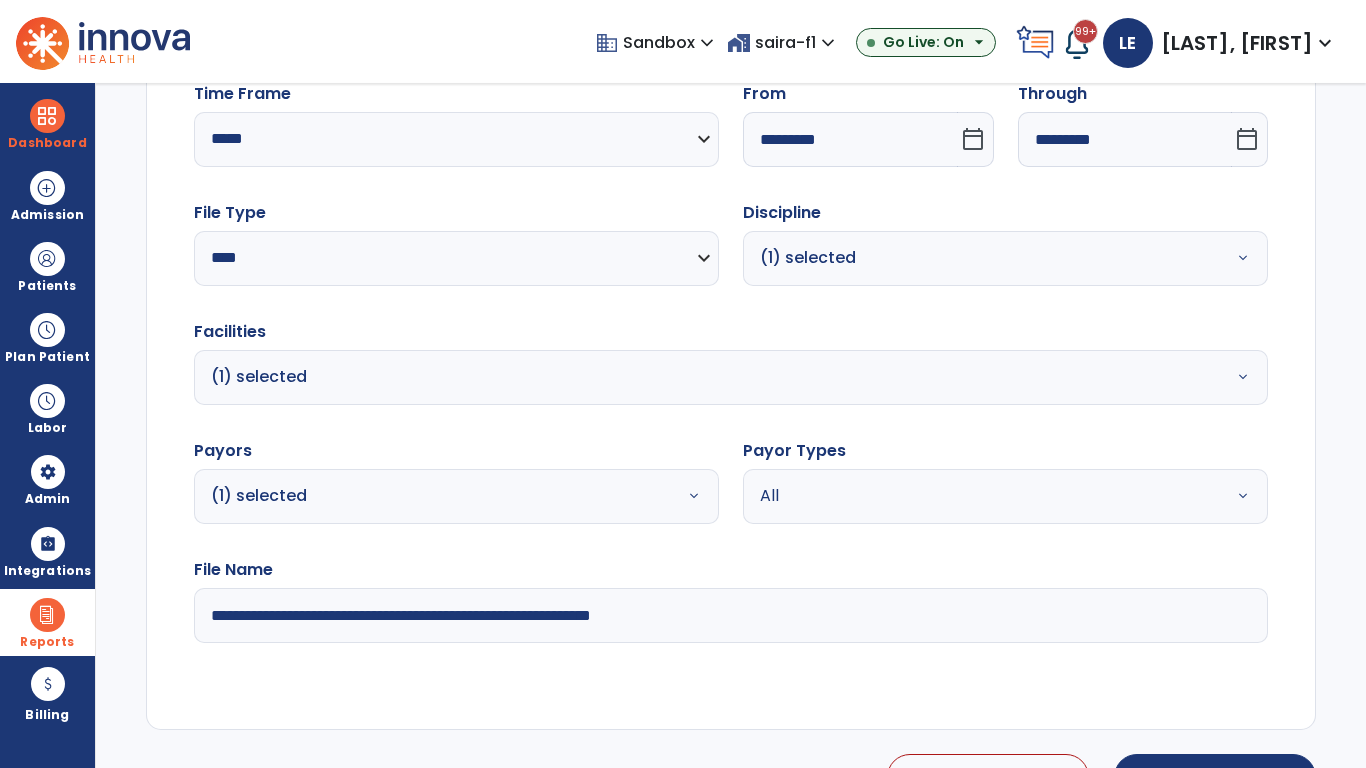 click on "All" at bounding box center (981, 496) 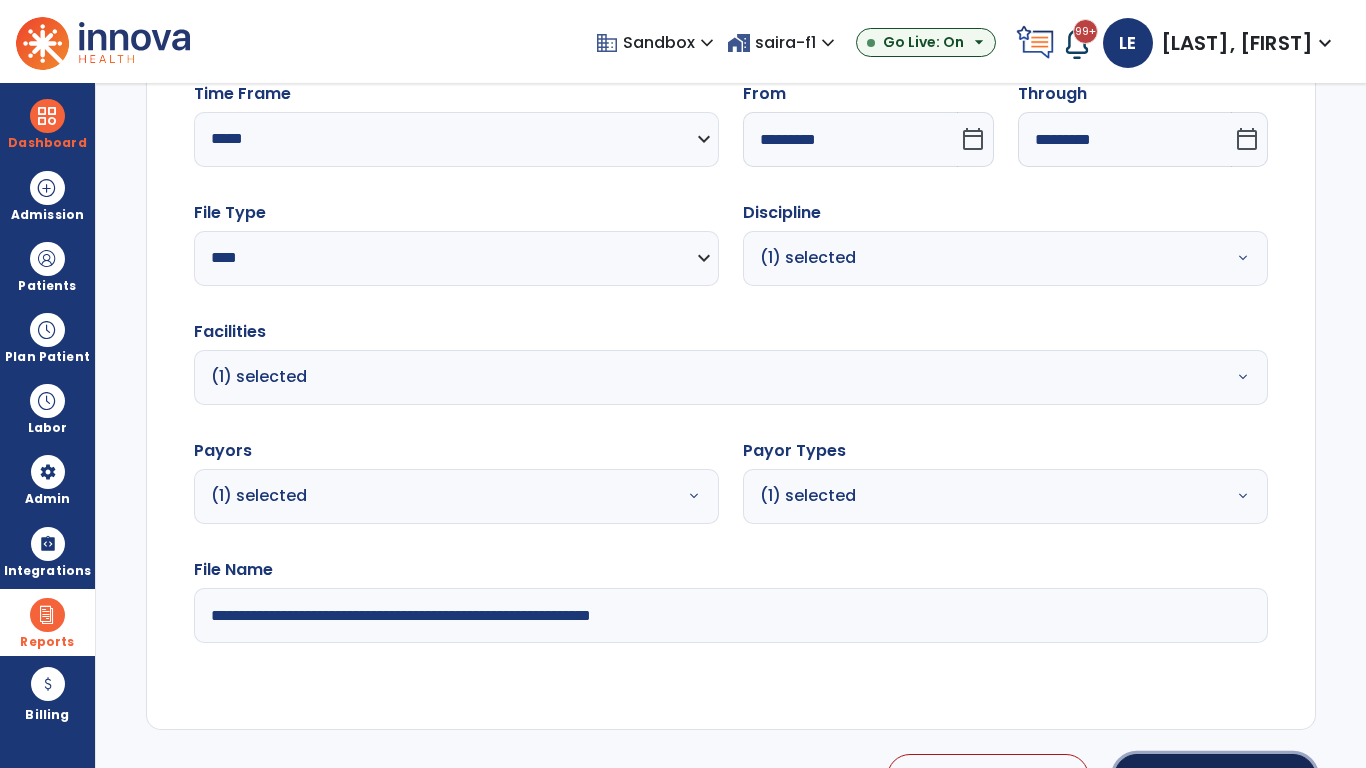 click on "Generate Report" 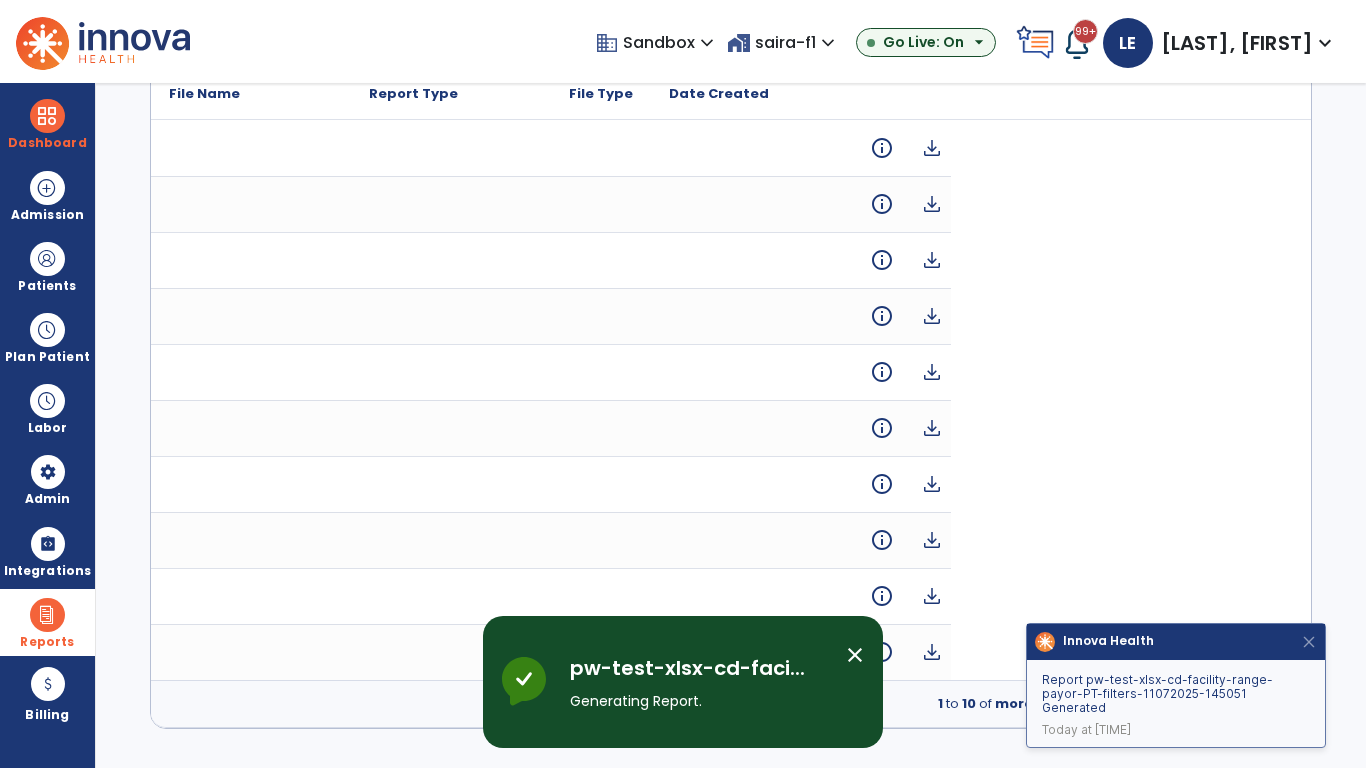 scroll, scrollTop: 0, scrollLeft: 0, axis: both 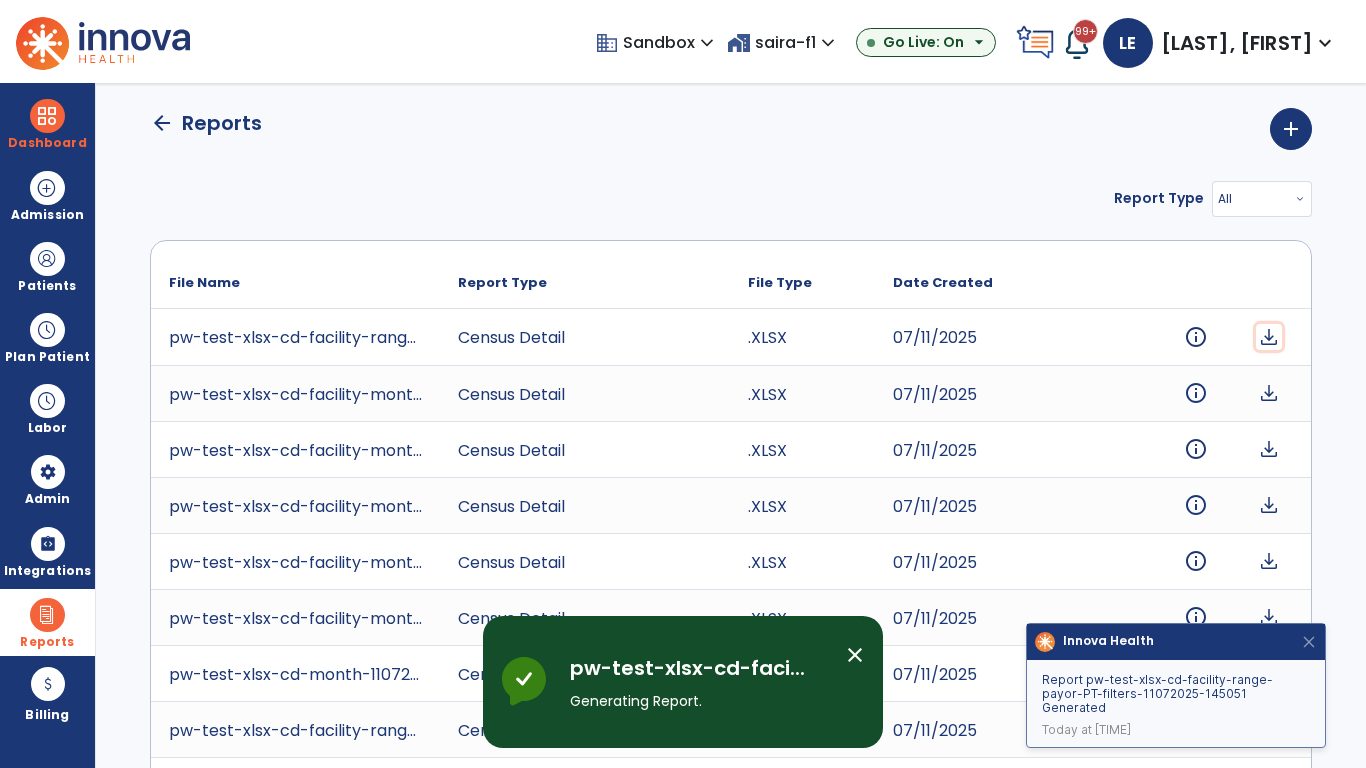 click on "download" 